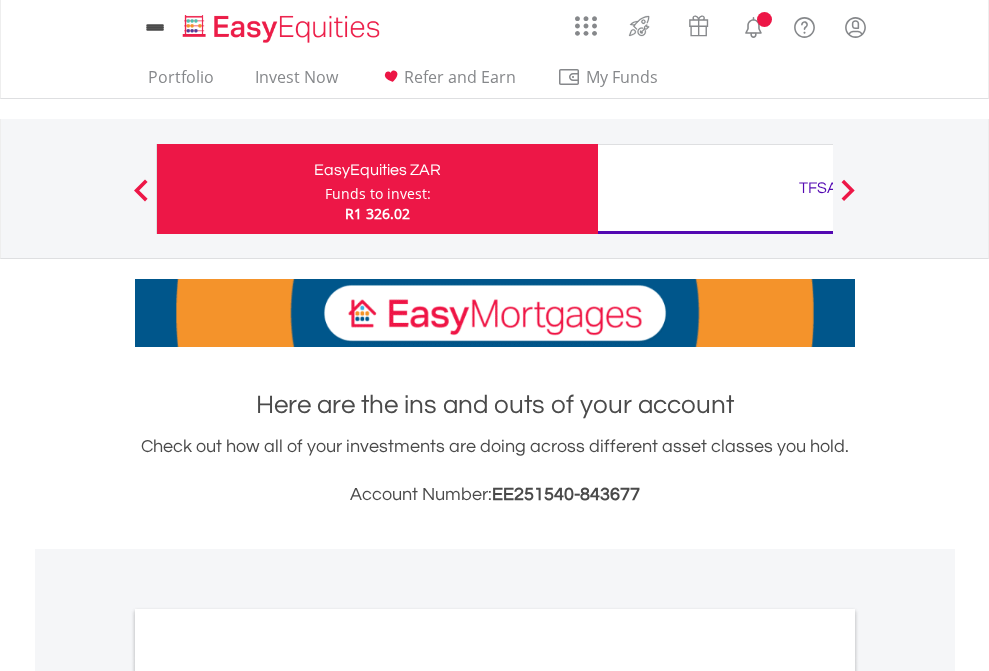 scroll, scrollTop: 0, scrollLeft: 0, axis: both 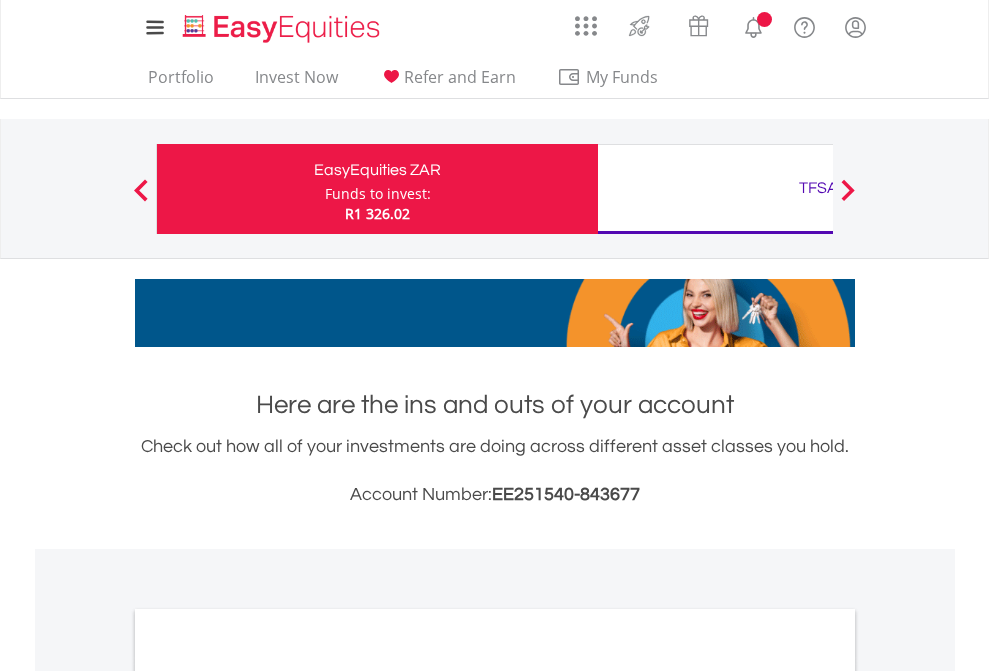 click on "Funds to invest:" at bounding box center [378, 194] 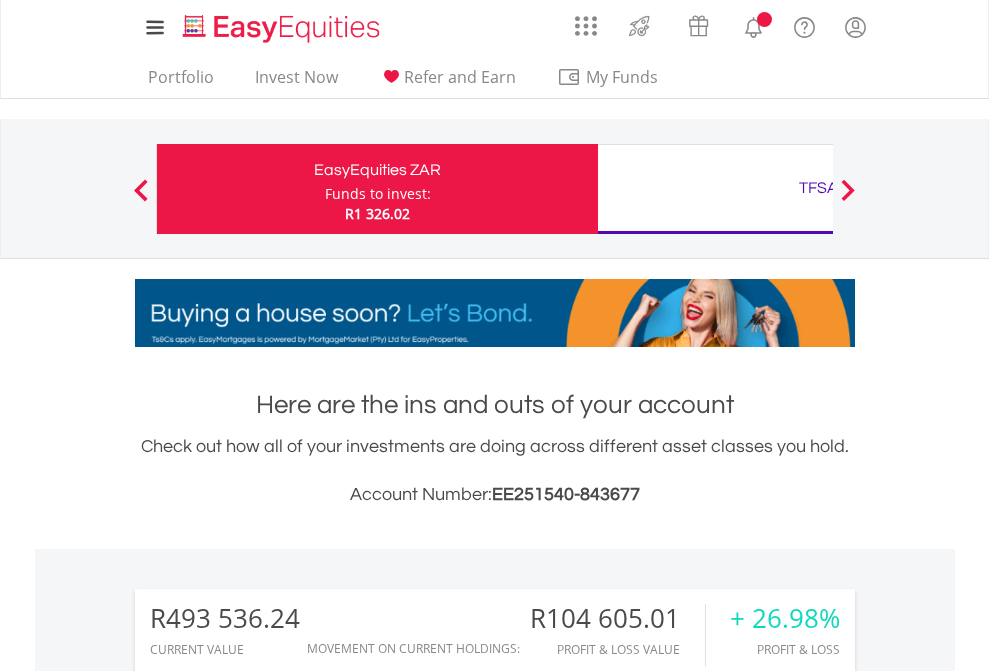 scroll, scrollTop: 999808, scrollLeft: 999687, axis: both 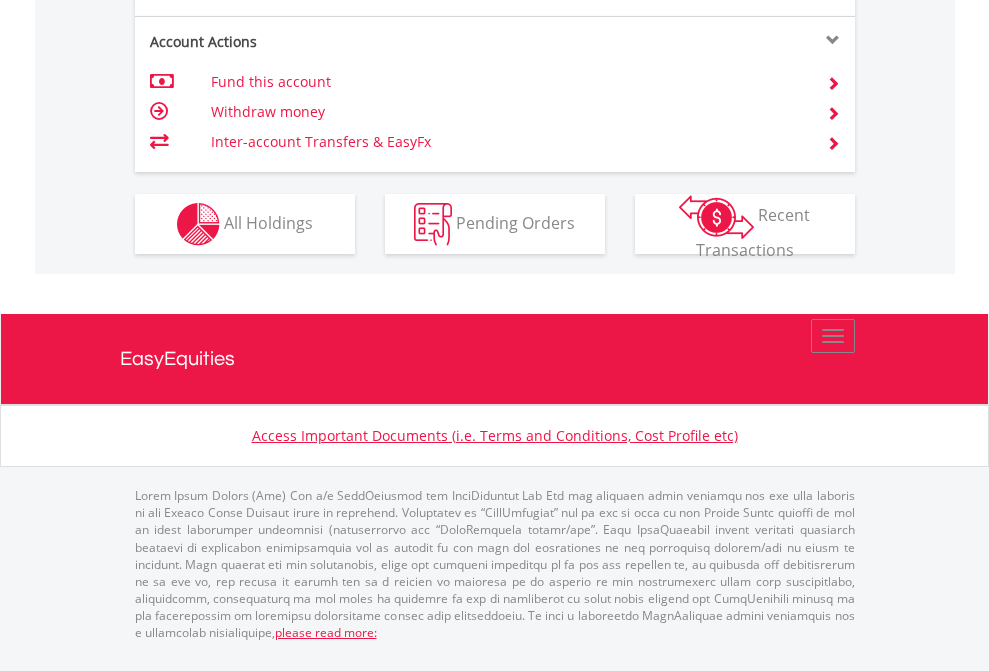 click on "Investment types" at bounding box center [706, -337] 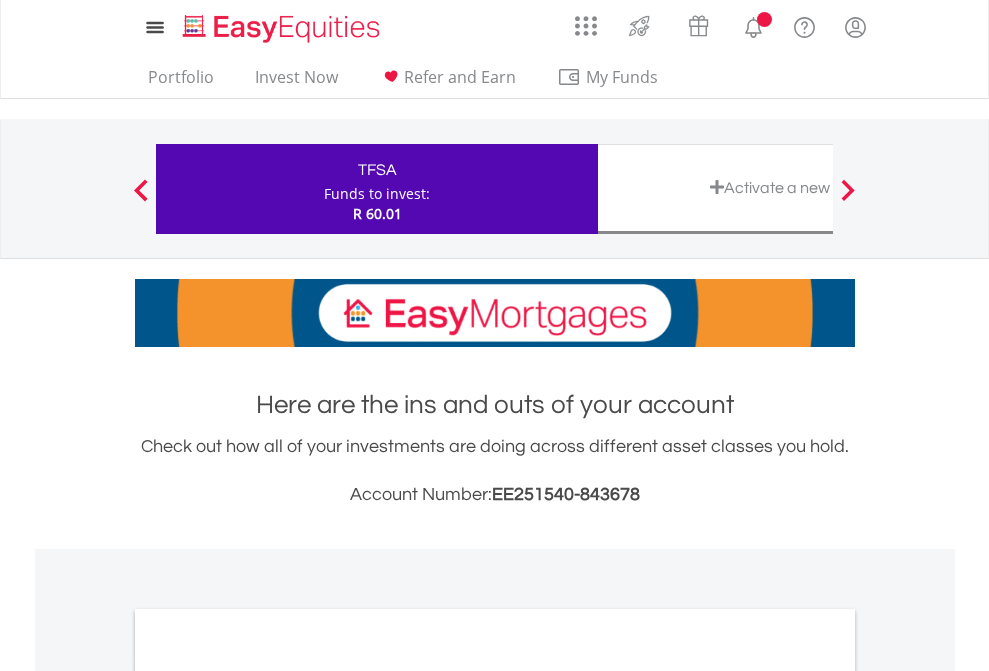scroll, scrollTop: 0, scrollLeft: 0, axis: both 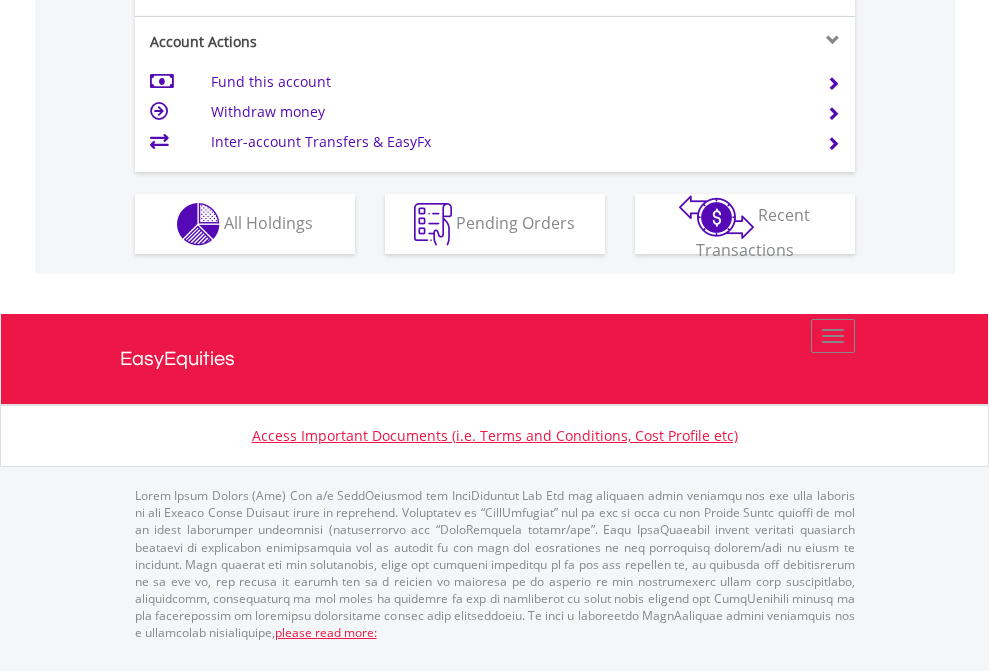 click on "Investment types" at bounding box center (706, -337) 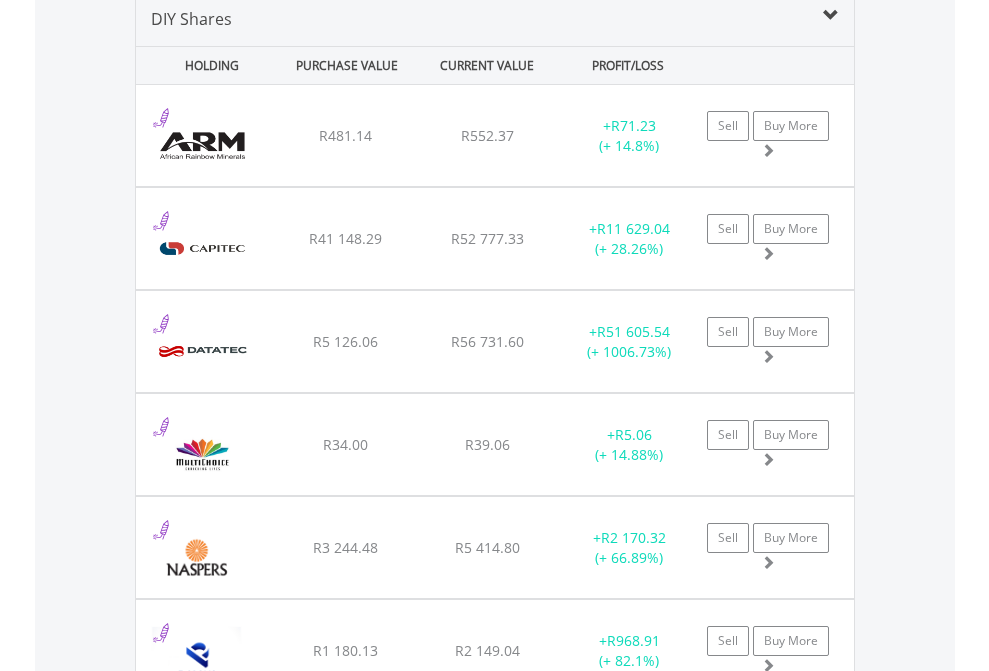 scroll, scrollTop: 1933, scrollLeft: 0, axis: vertical 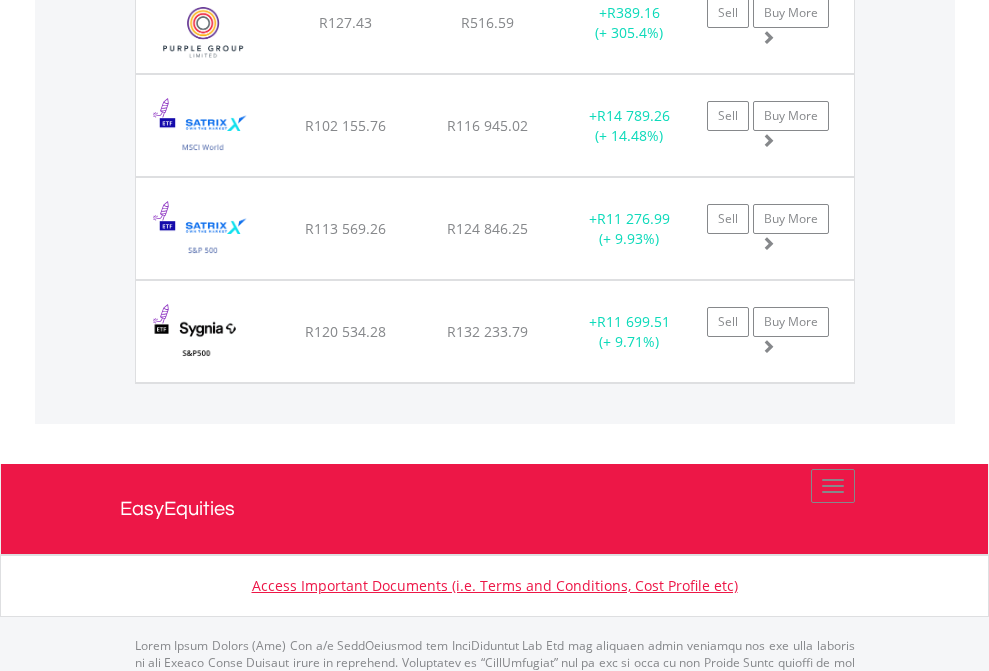 click on "TFSA" at bounding box center [818, -1745] 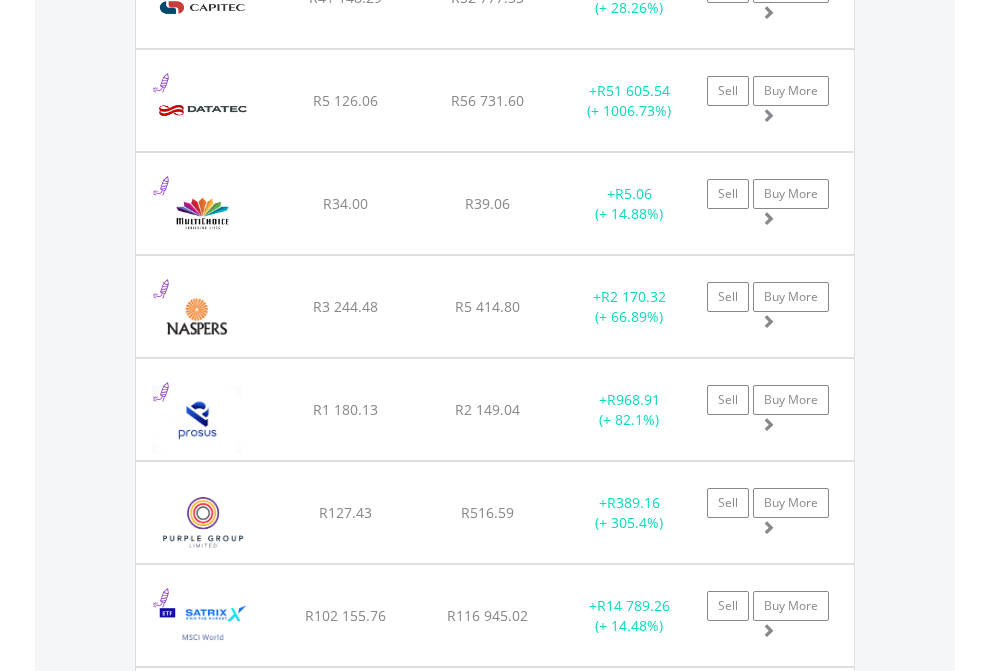 scroll, scrollTop: 144, scrollLeft: 0, axis: vertical 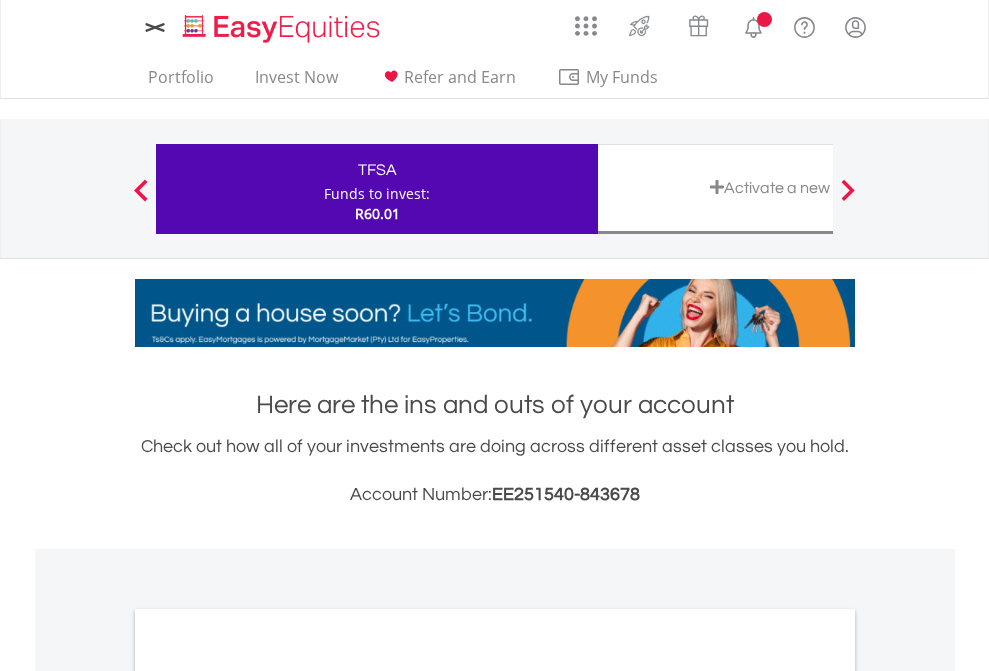 click on "All Holdings" at bounding box center (268, 1096) 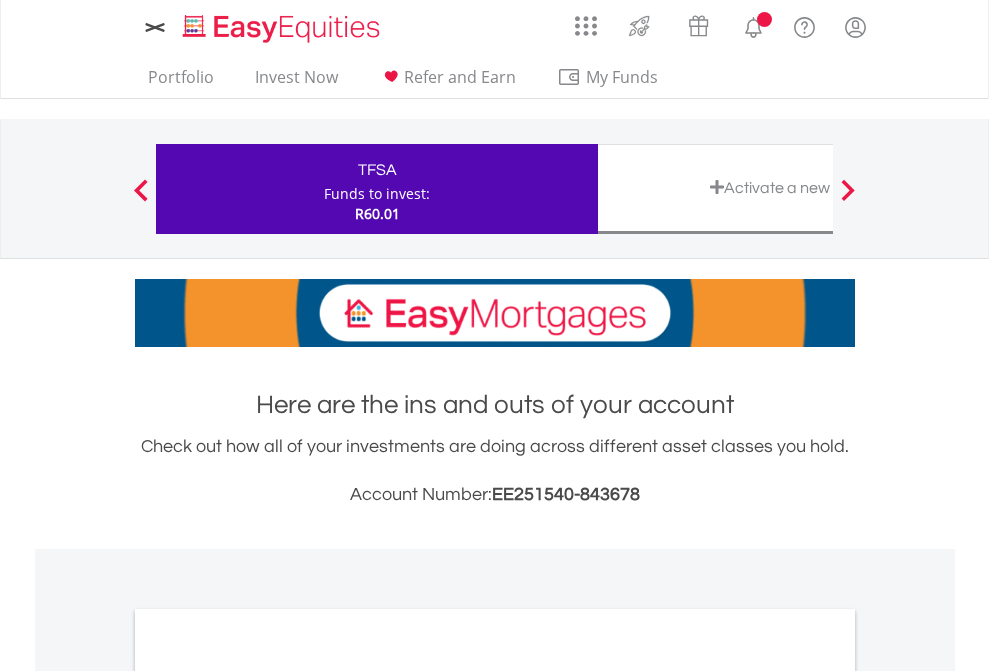 scroll, scrollTop: 1202, scrollLeft: 0, axis: vertical 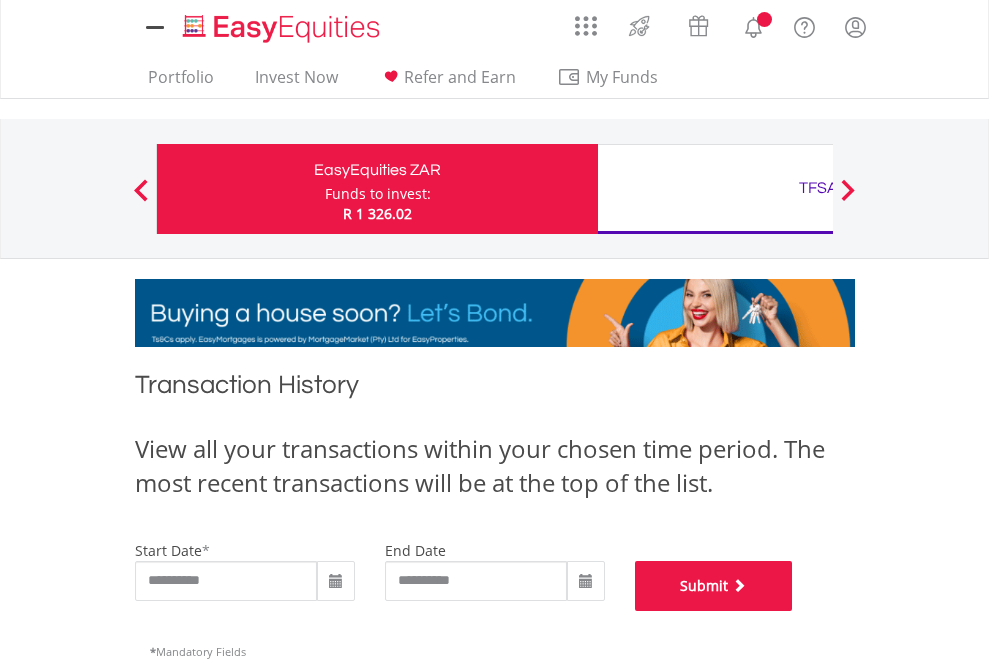 click on "Submit" at bounding box center (714, 586) 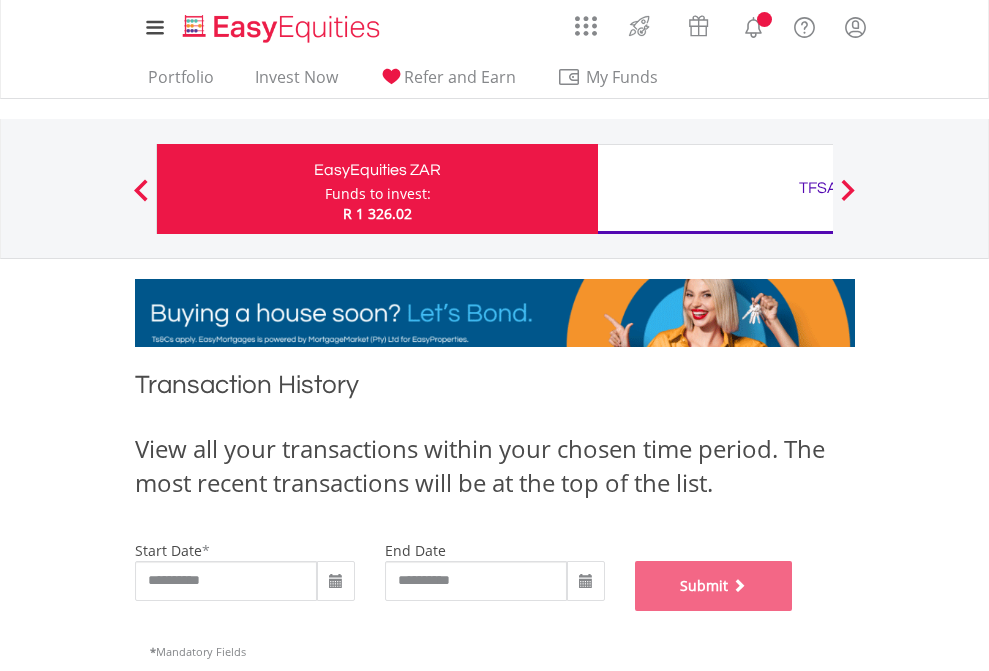 scroll, scrollTop: 811, scrollLeft: 0, axis: vertical 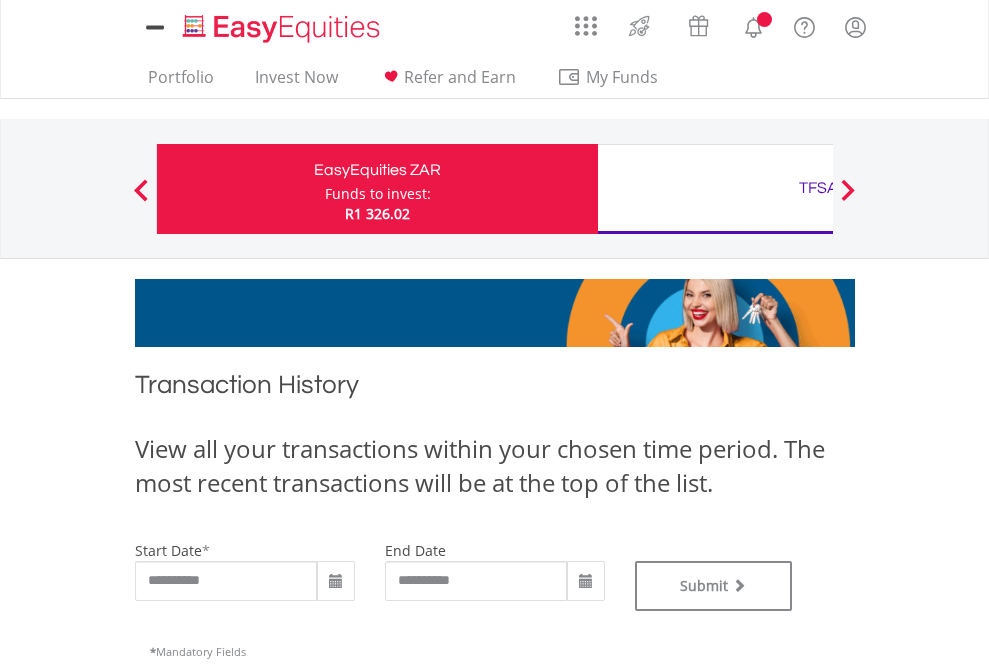 click on "TFSA" at bounding box center [818, 188] 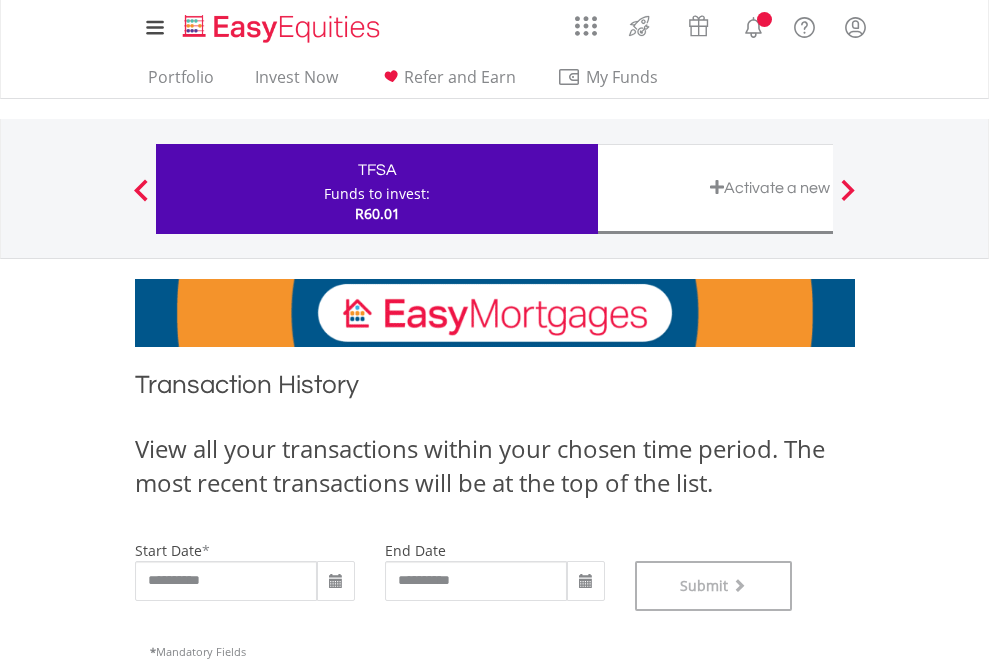 scroll, scrollTop: 811, scrollLeft: 0, axis: vertical 